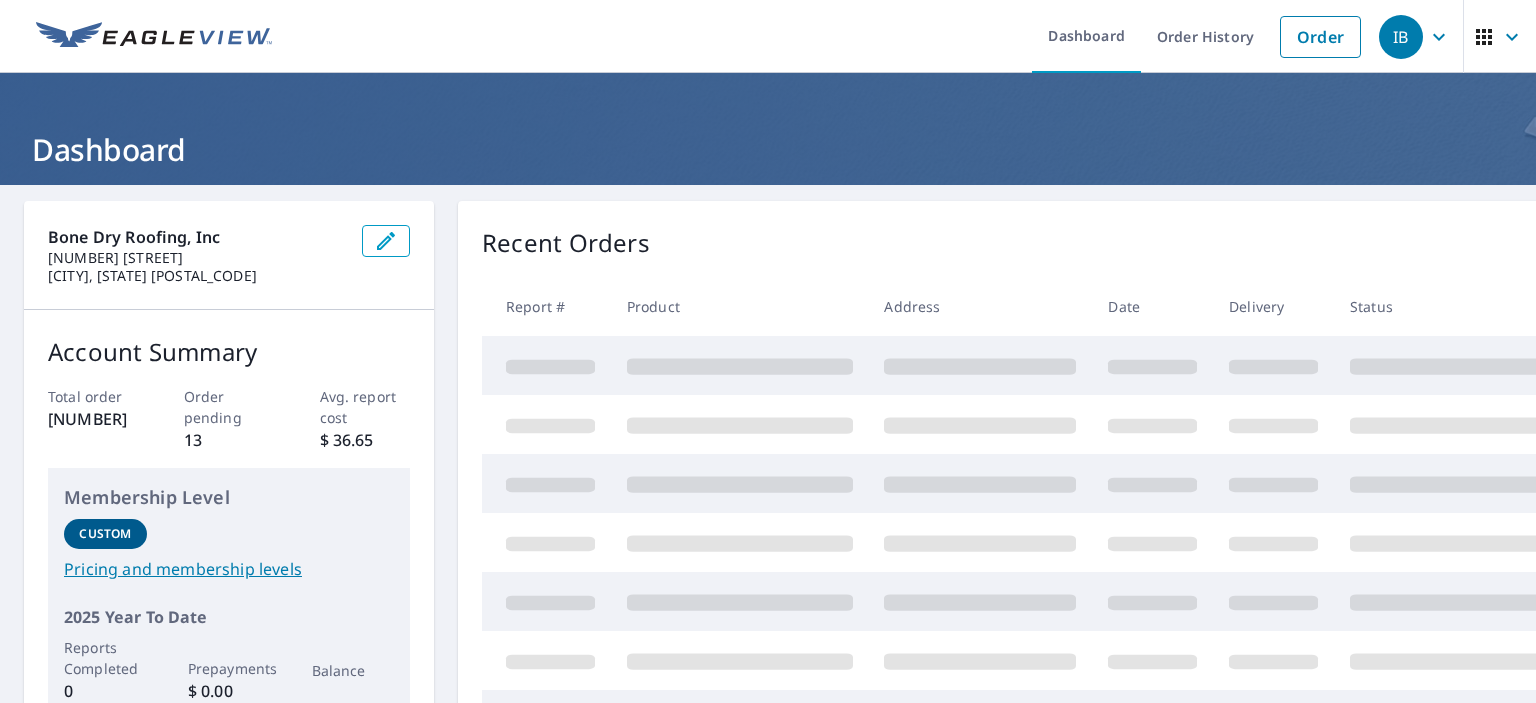 scroll, scrollTop: 0, scrollLeft: 0, axis: both 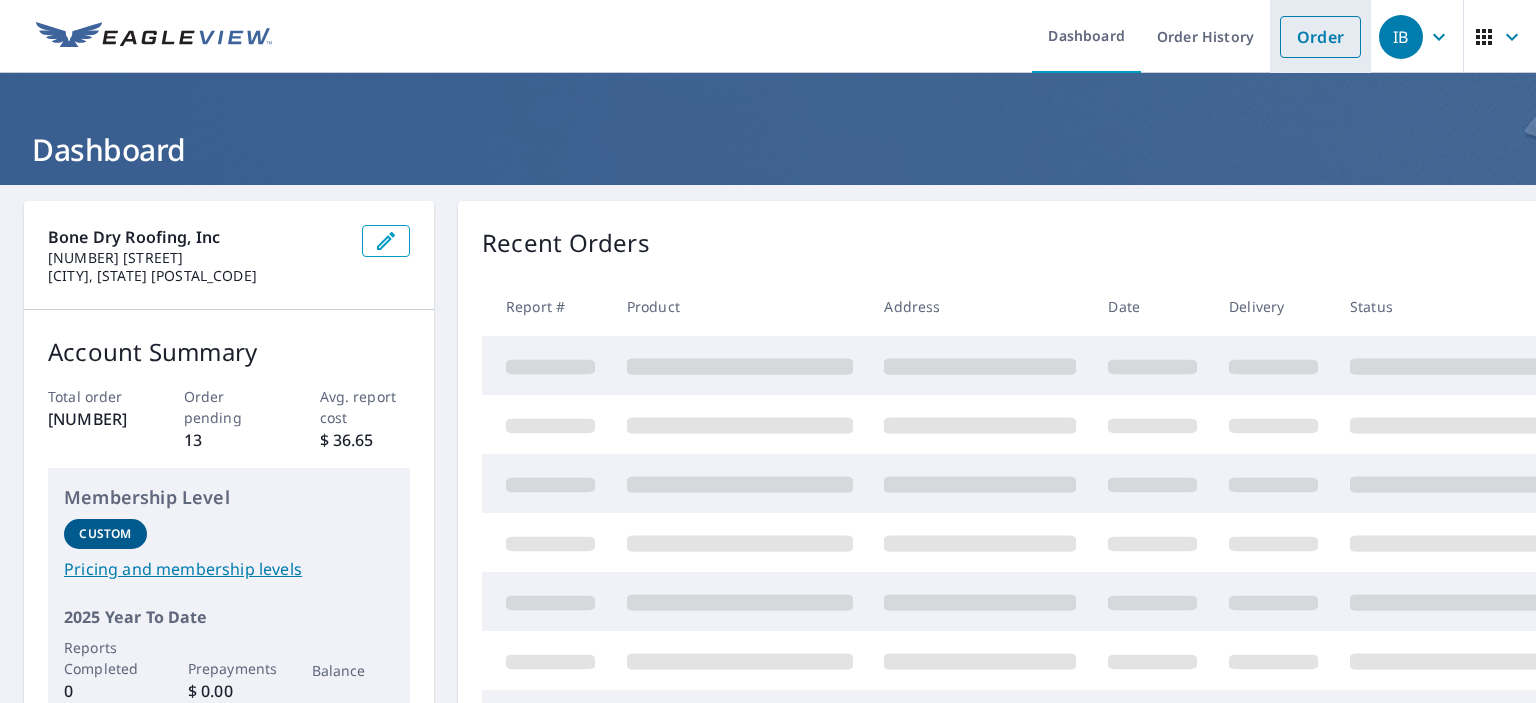 click on "Order" at bounding box center (1320, 37) 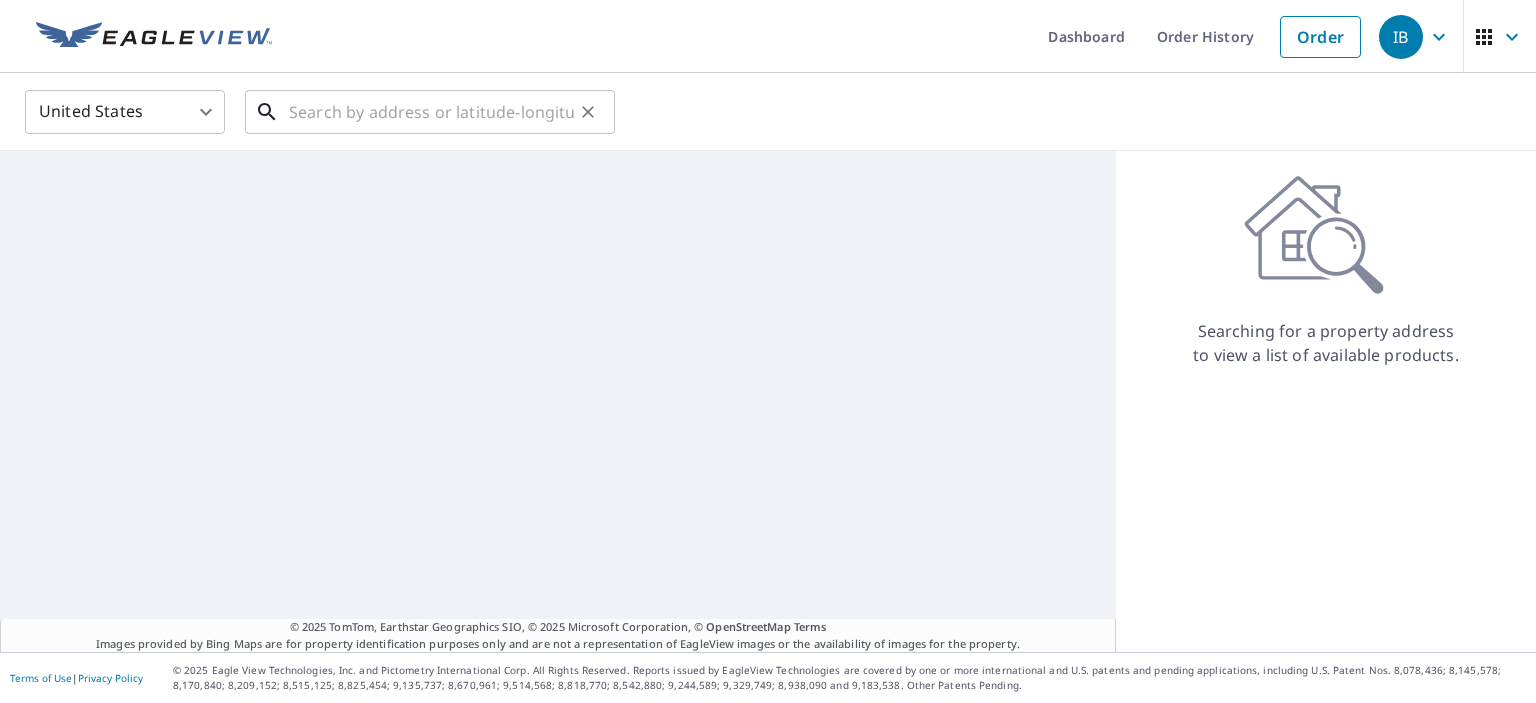 click at bounding box center [431, 112] 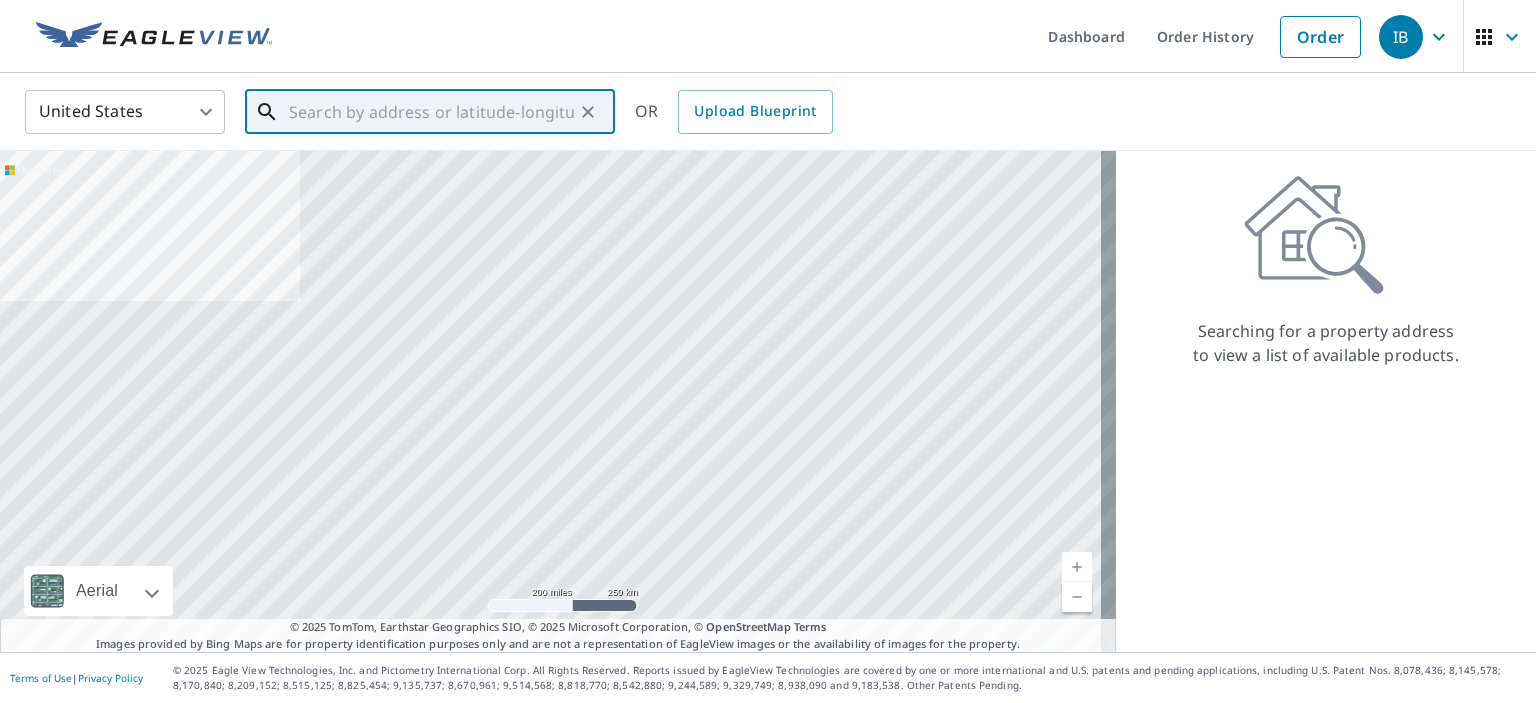 type on "8" 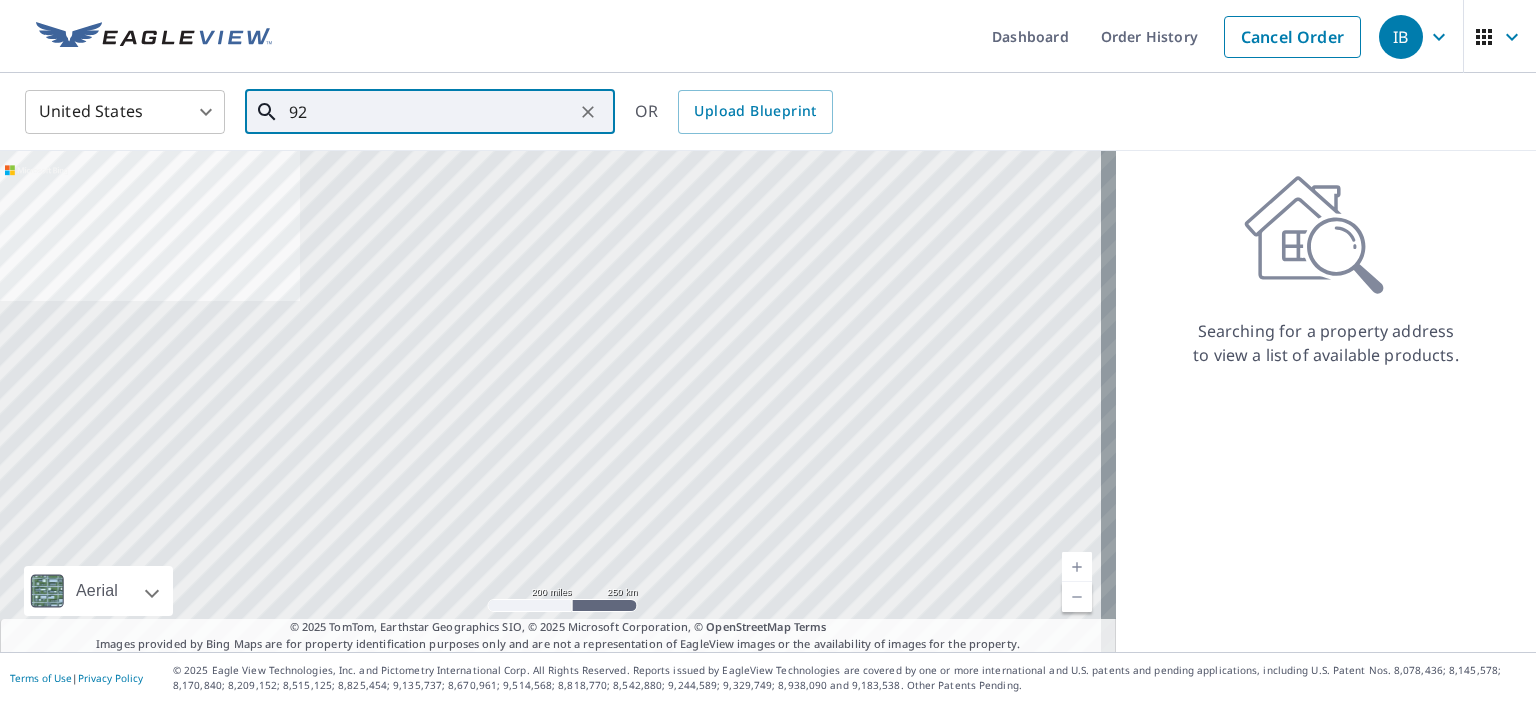 type on "9" 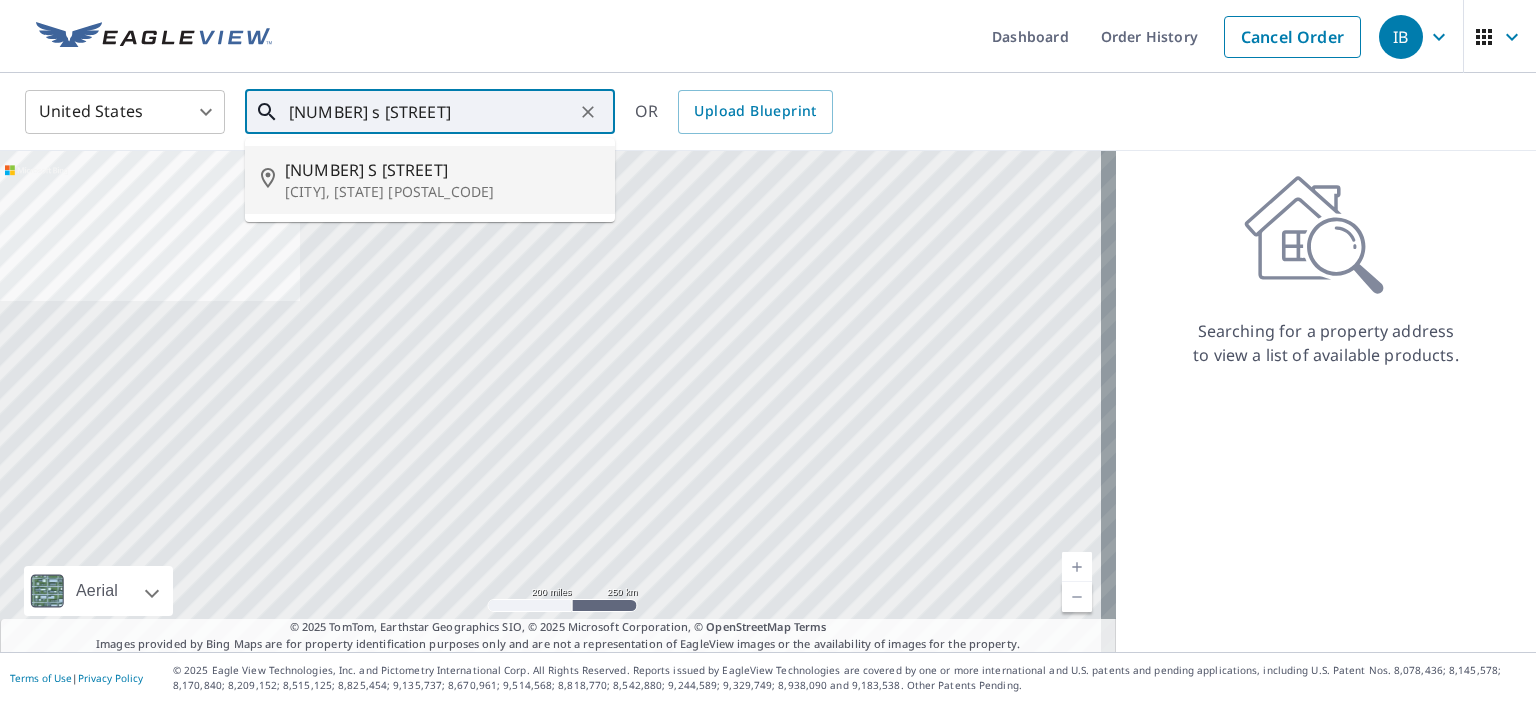 click on "[CITY], [STATE] [POSTAL_CODE]" at bounding box center [442, 192] 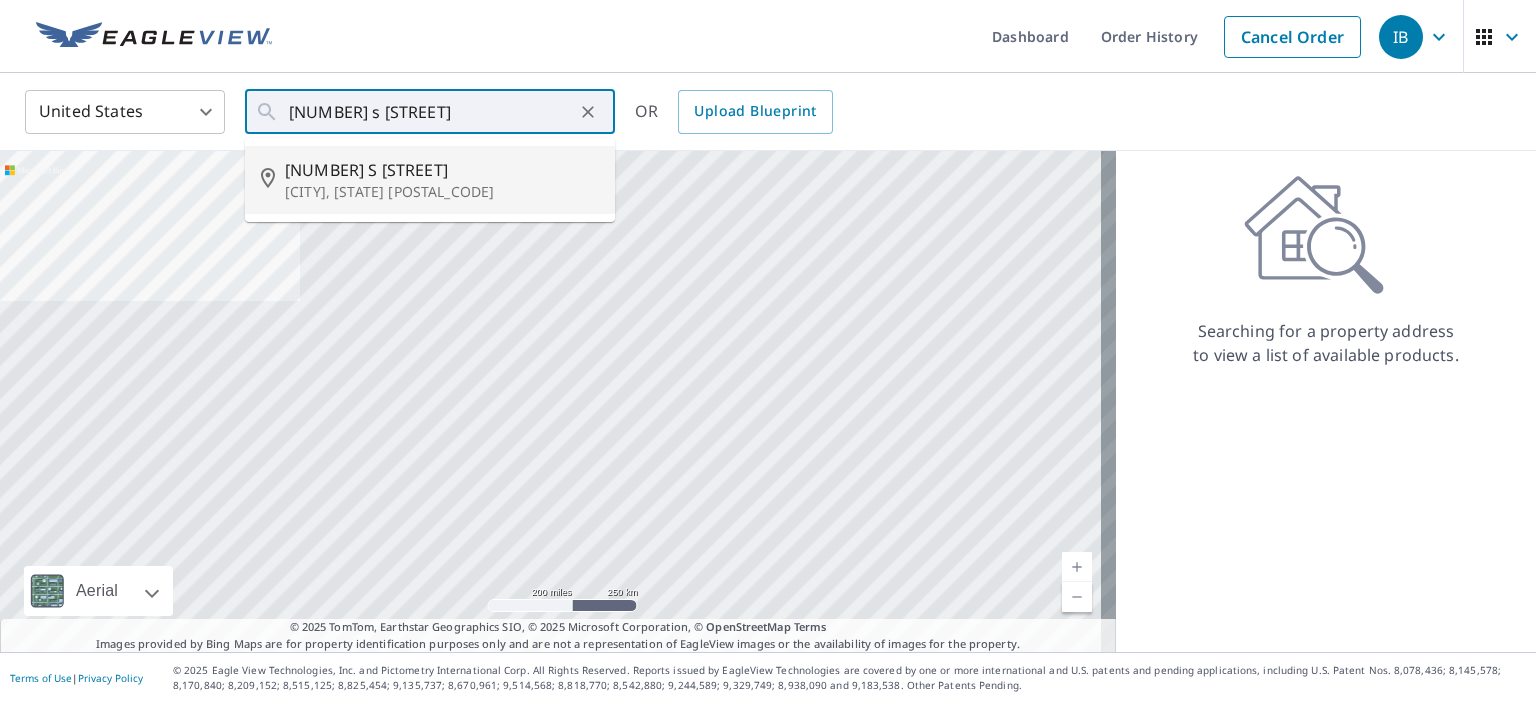 type on "[NUMBER] [STREET], [CITY], [STATE] [POSTAL_CODE]" 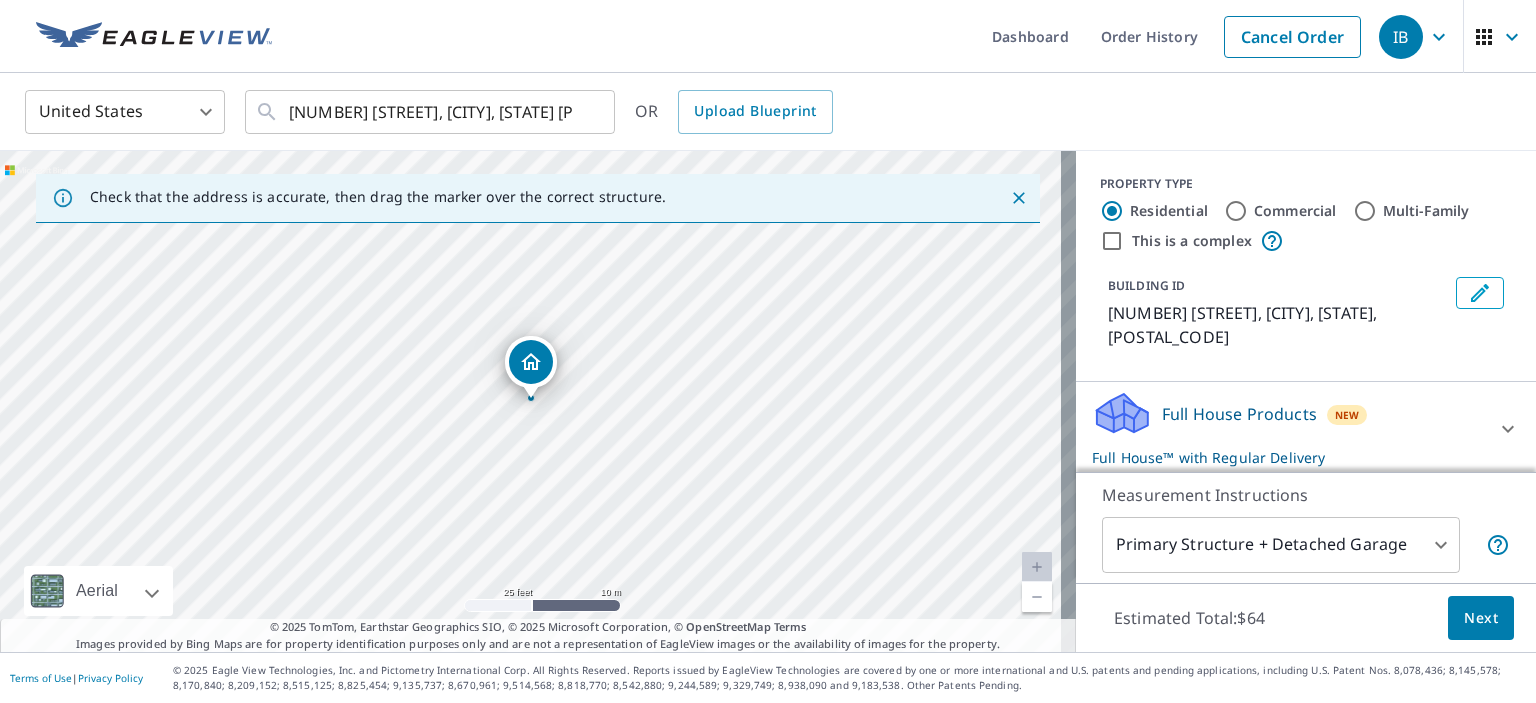 scroll, scrollTop: 100, scrollLeft: 0, axis: vertical 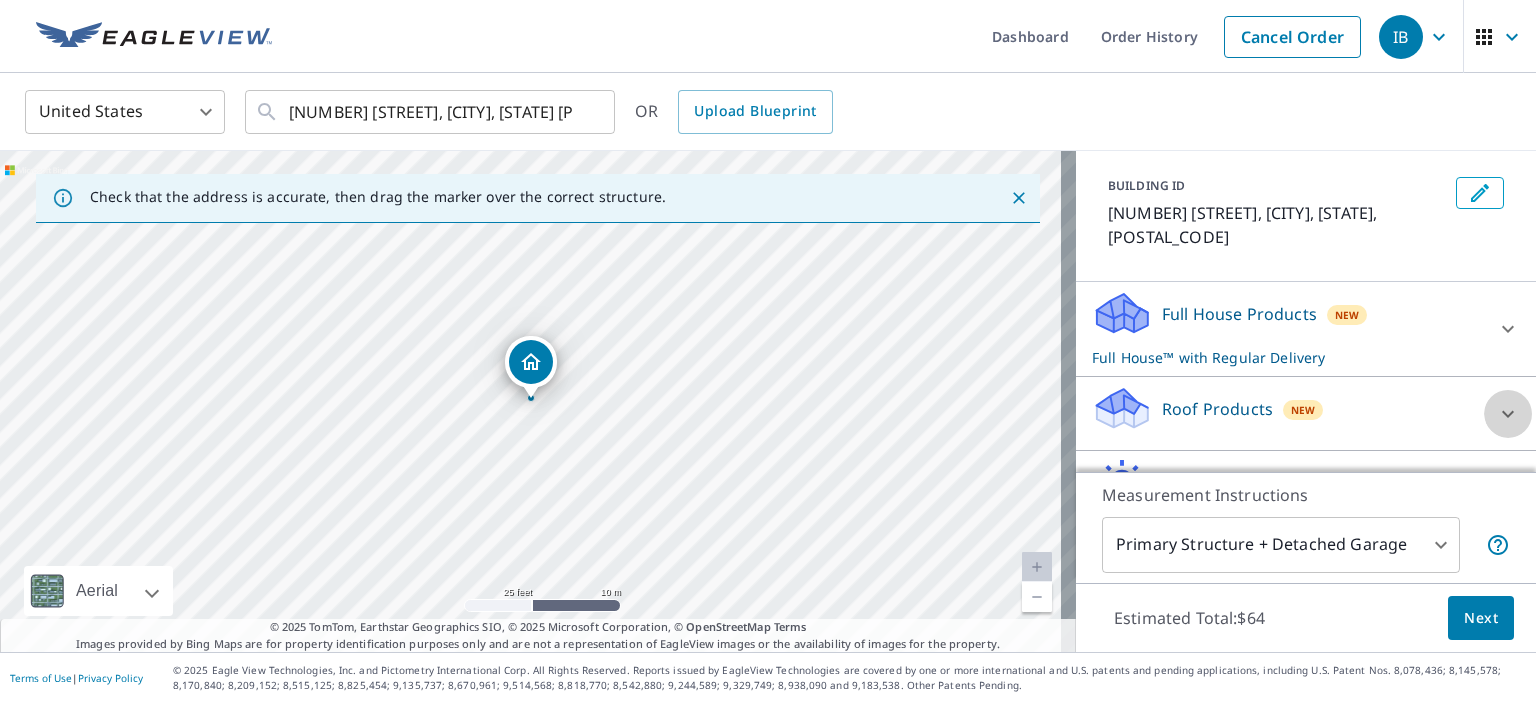 click 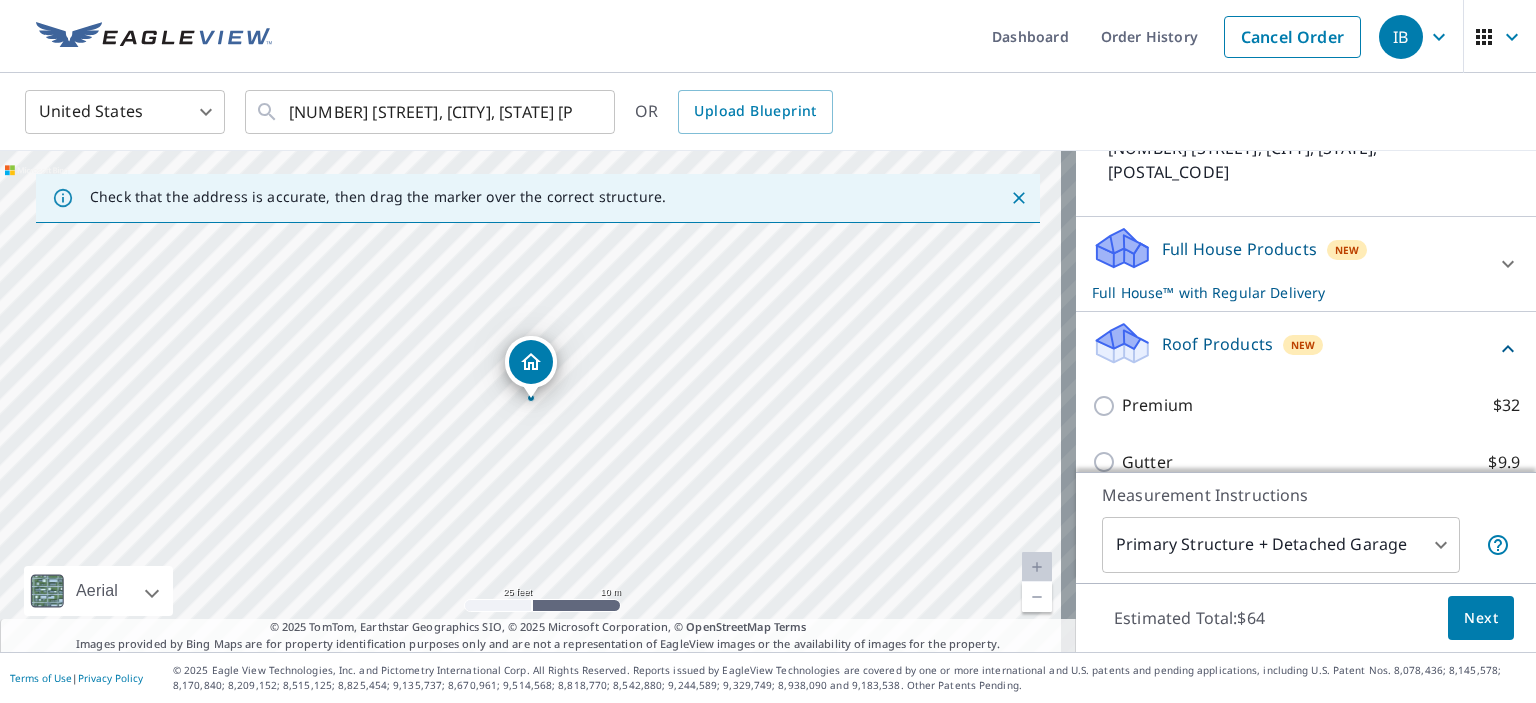 scroll, scrollTop: 200, scrollLeft: 0, axis: vertical 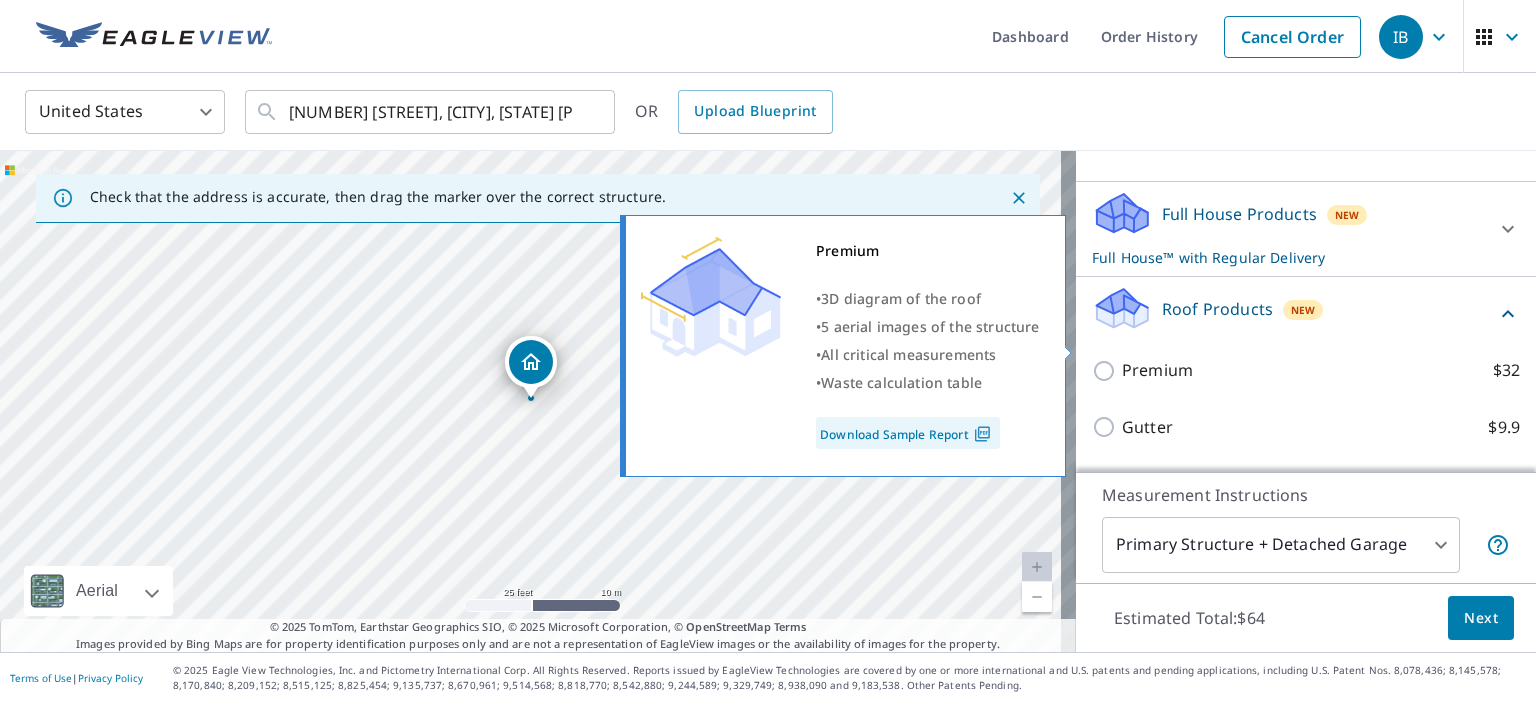 click on "Premium $32" at bounding box center [1107, 371] 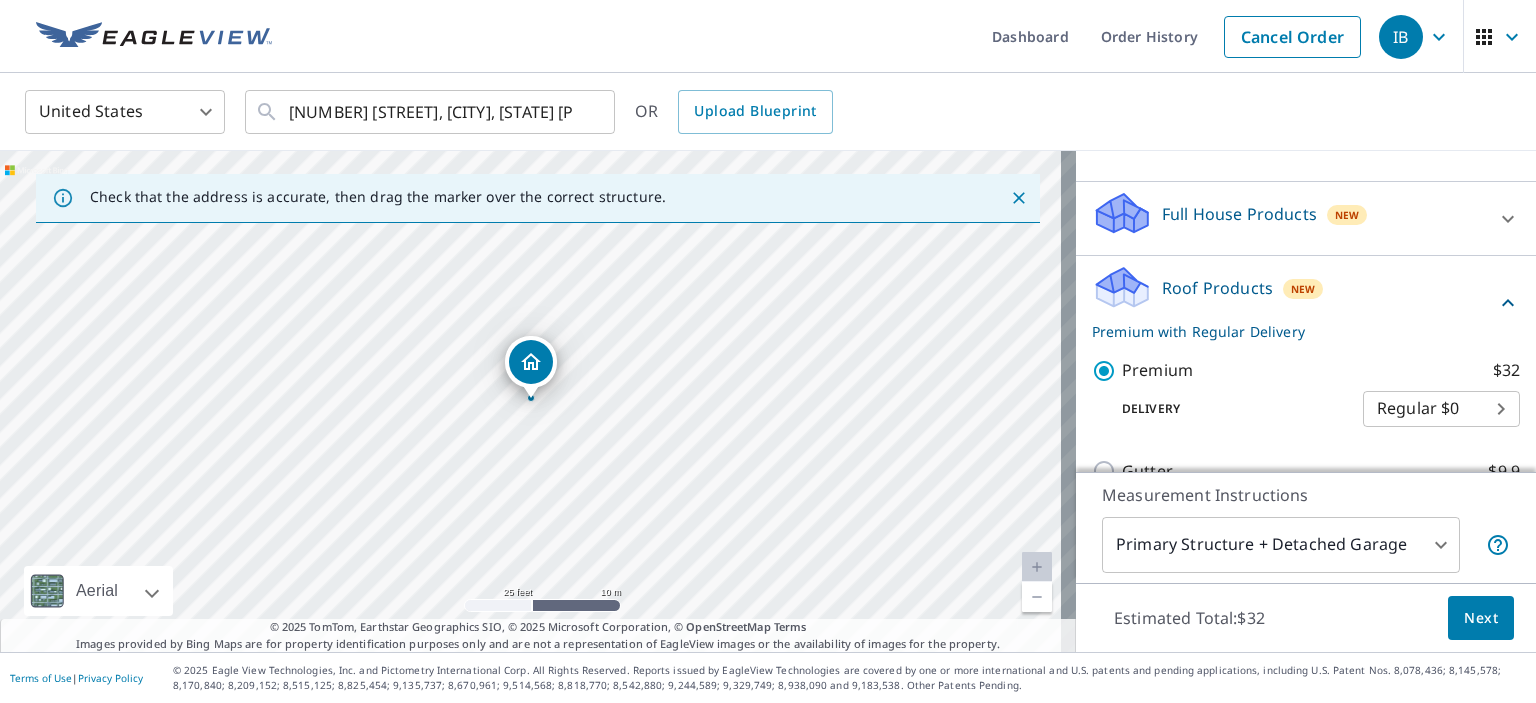 click on "Next" at bounding box center [1481, 618] 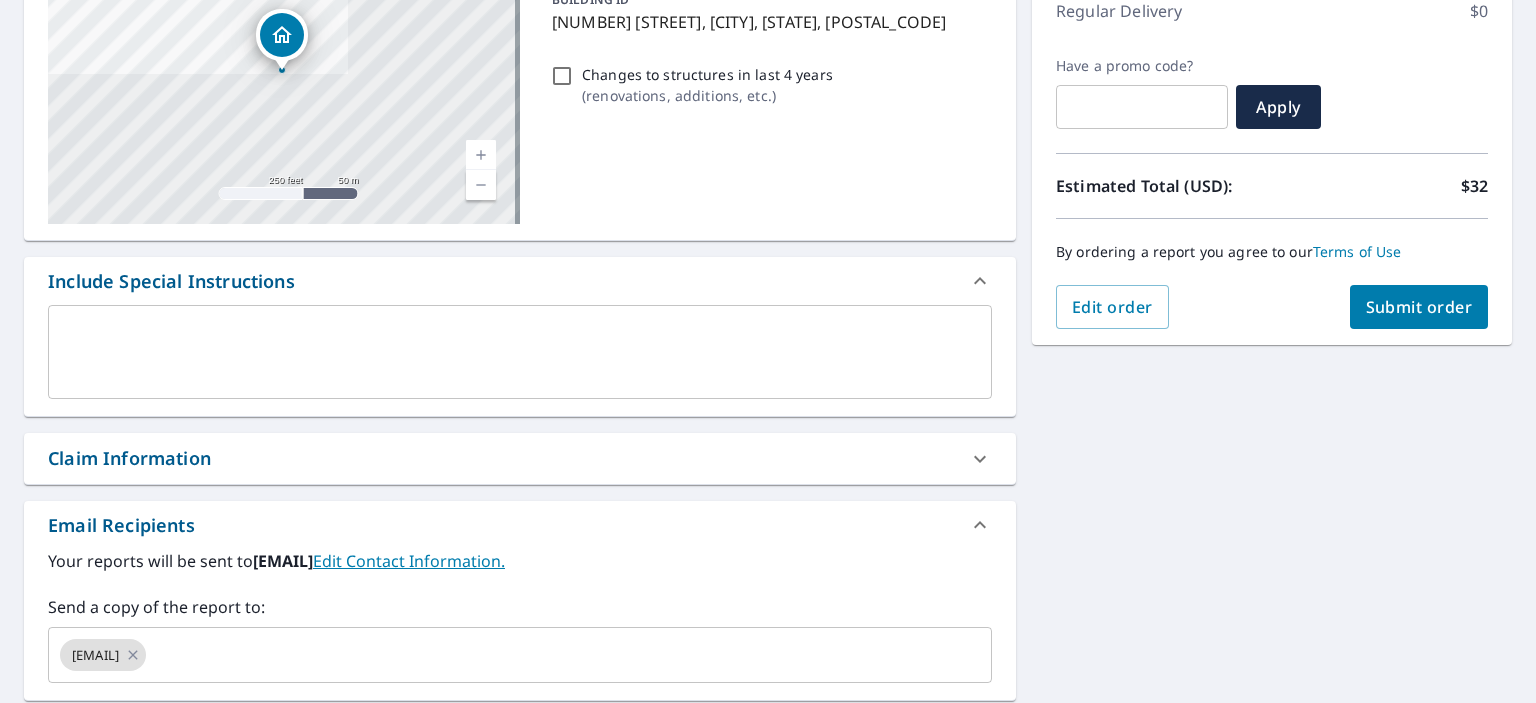 scroll, scrollTop: 400, scrollLeft: 0, axis: vertical 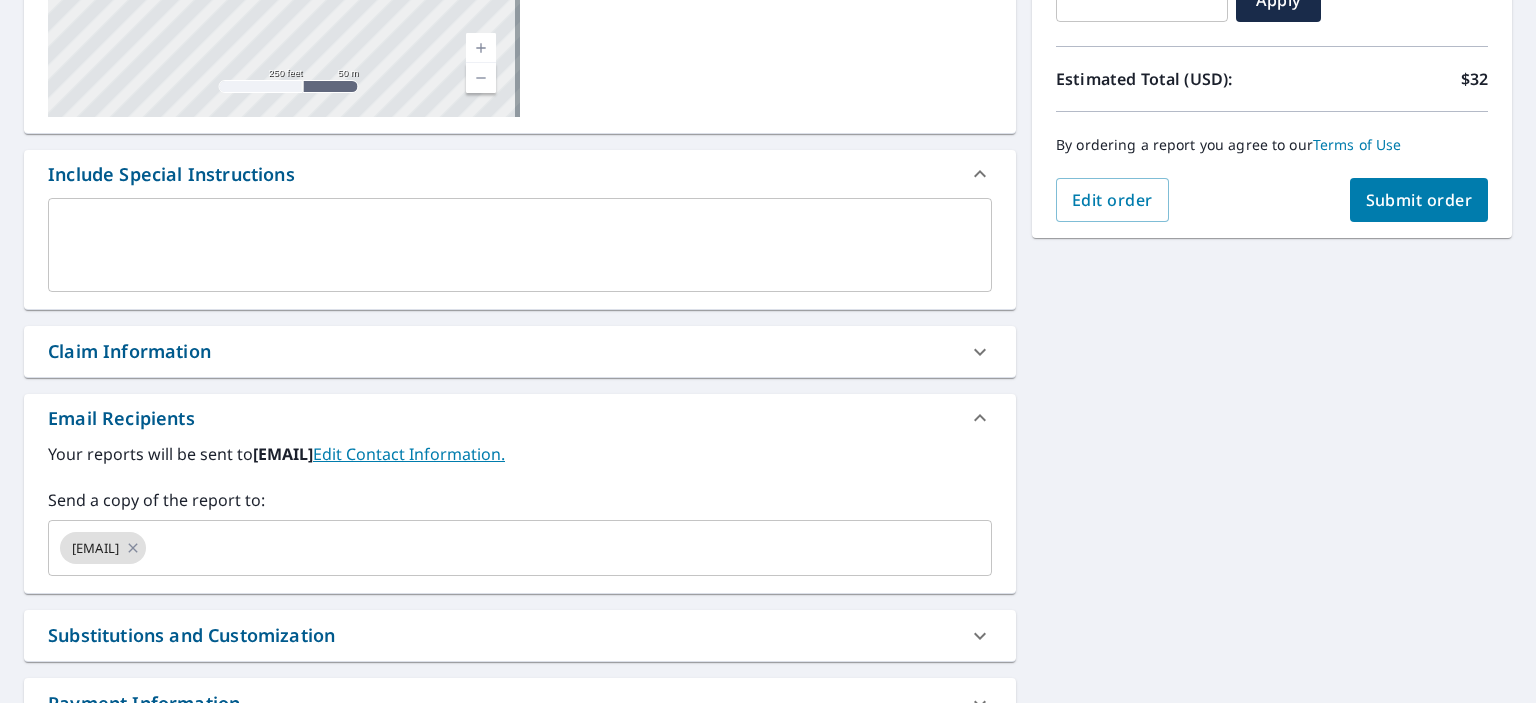 click on "Claim Information" at bounding box center (502, 351) 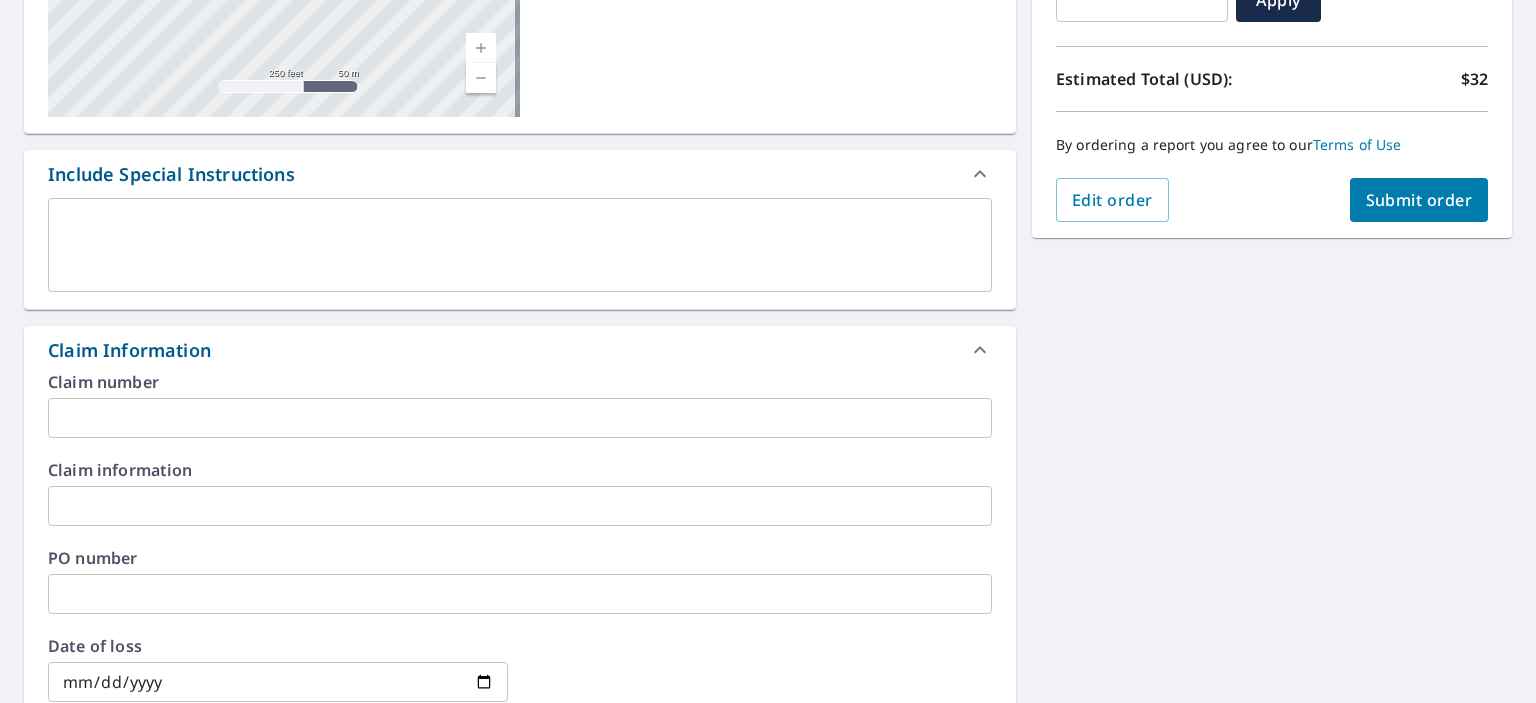 click at bounding box center [520, 418] 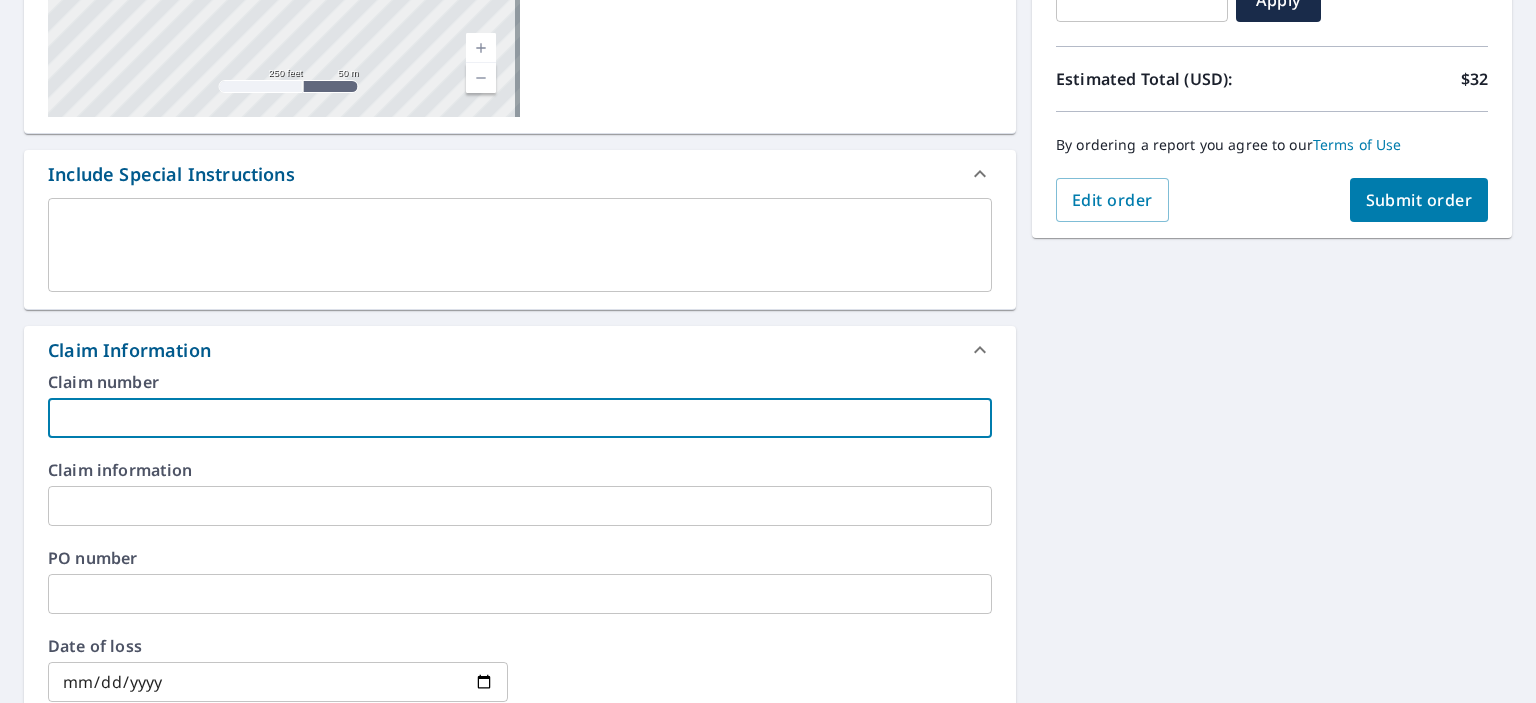 type on "R" 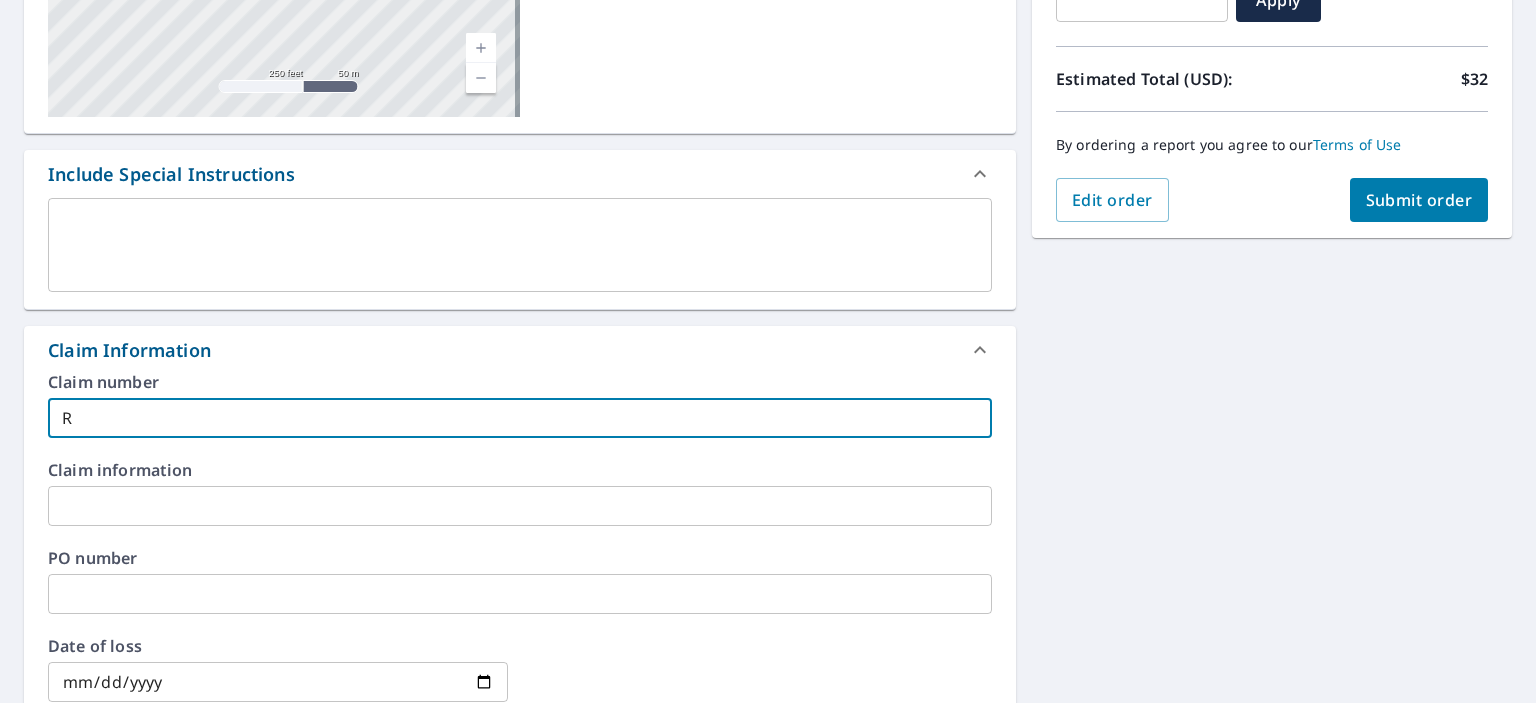 type on "Ro" 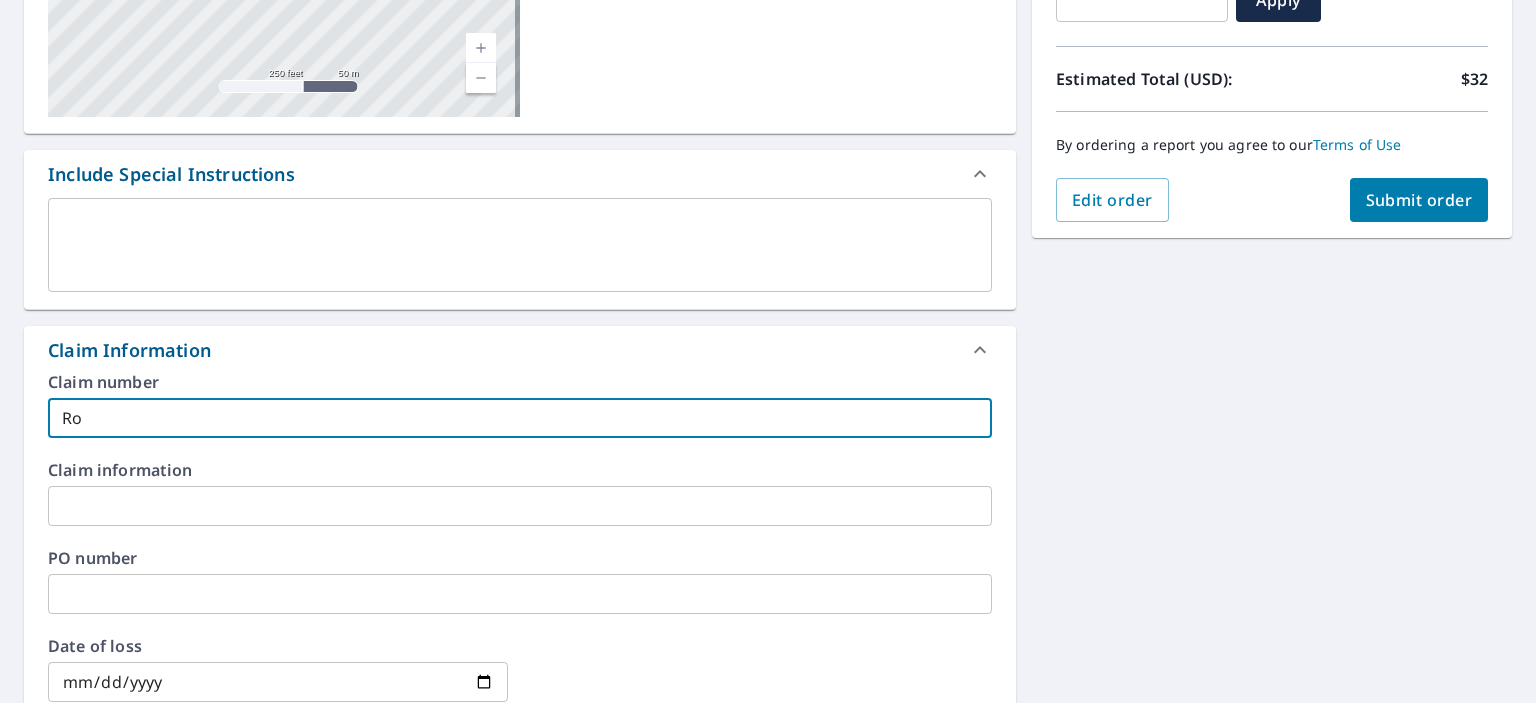 type on "[LAST]" 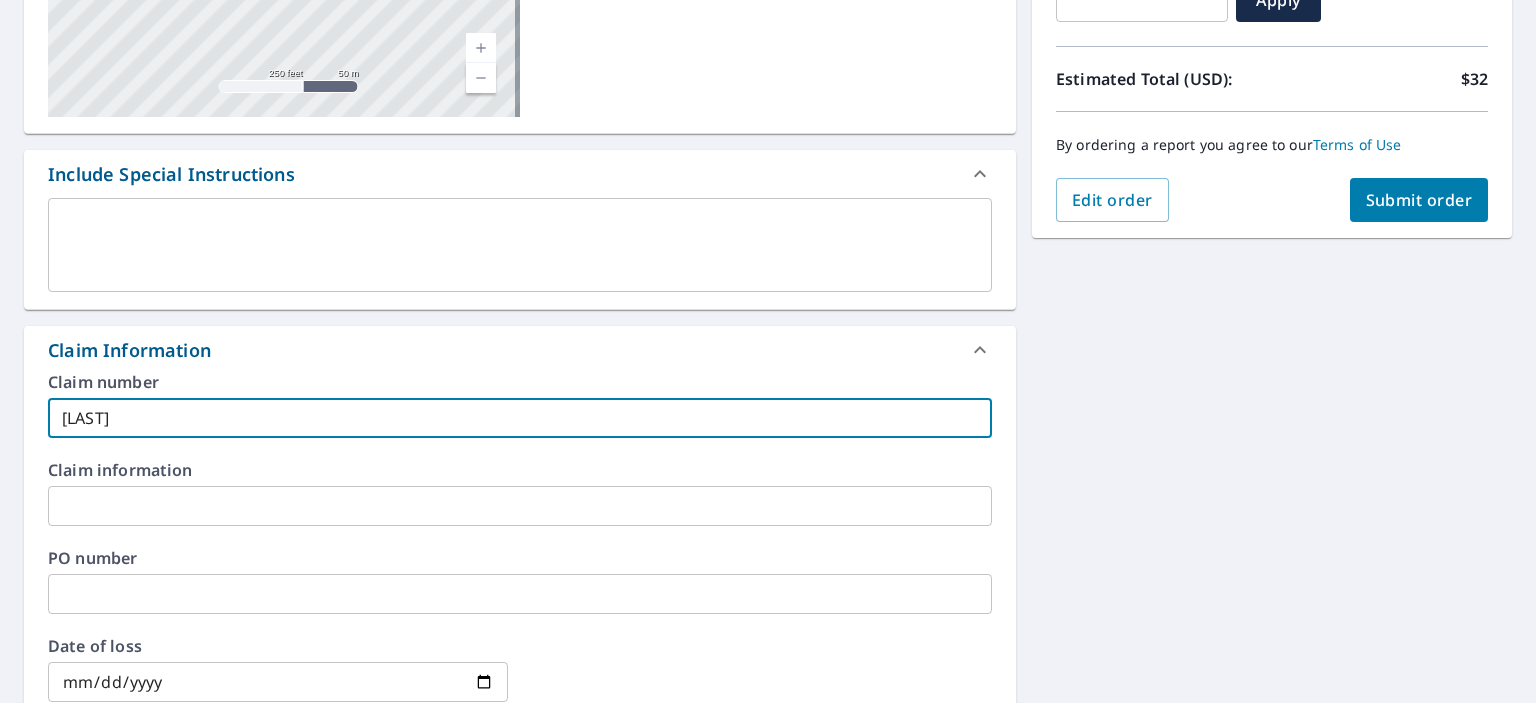 type on "[FIRST]" 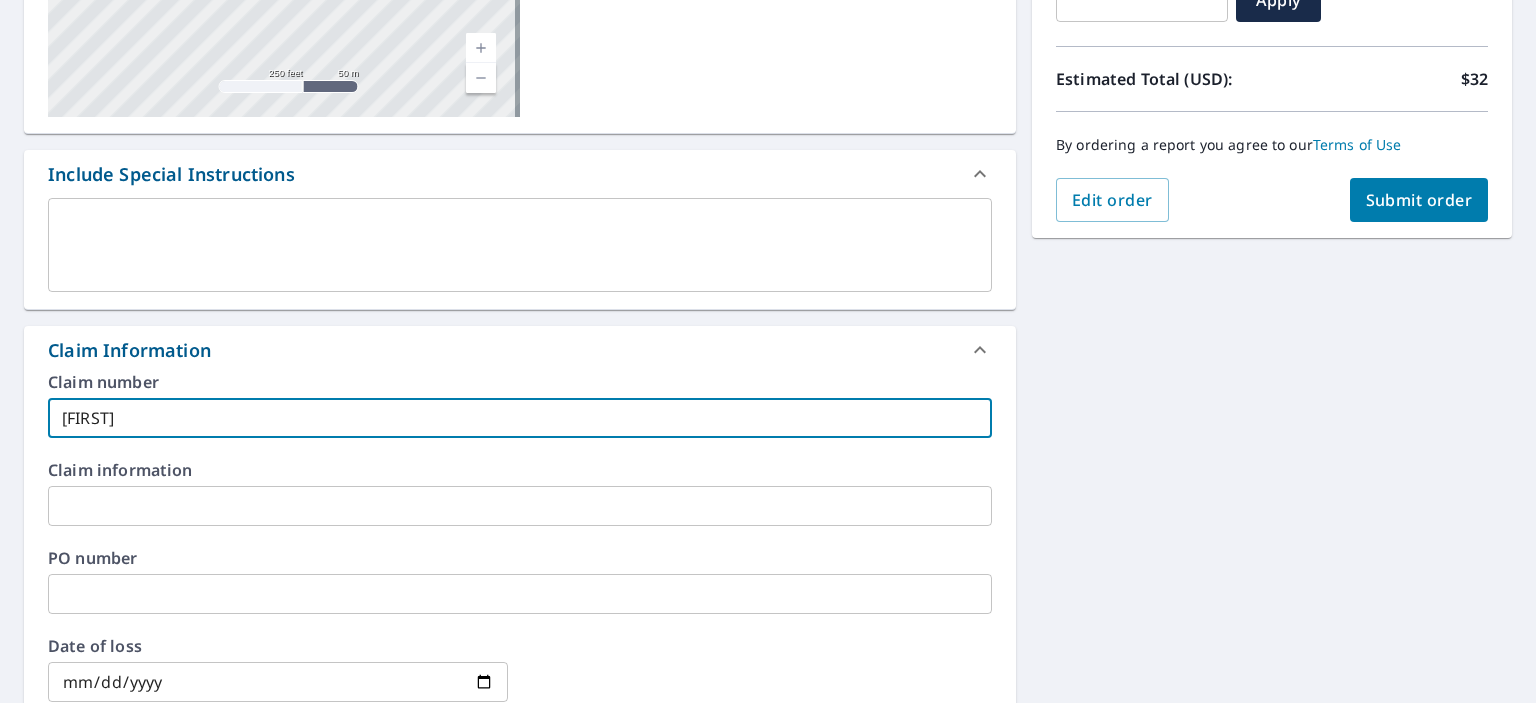 type on "[FIRST]" 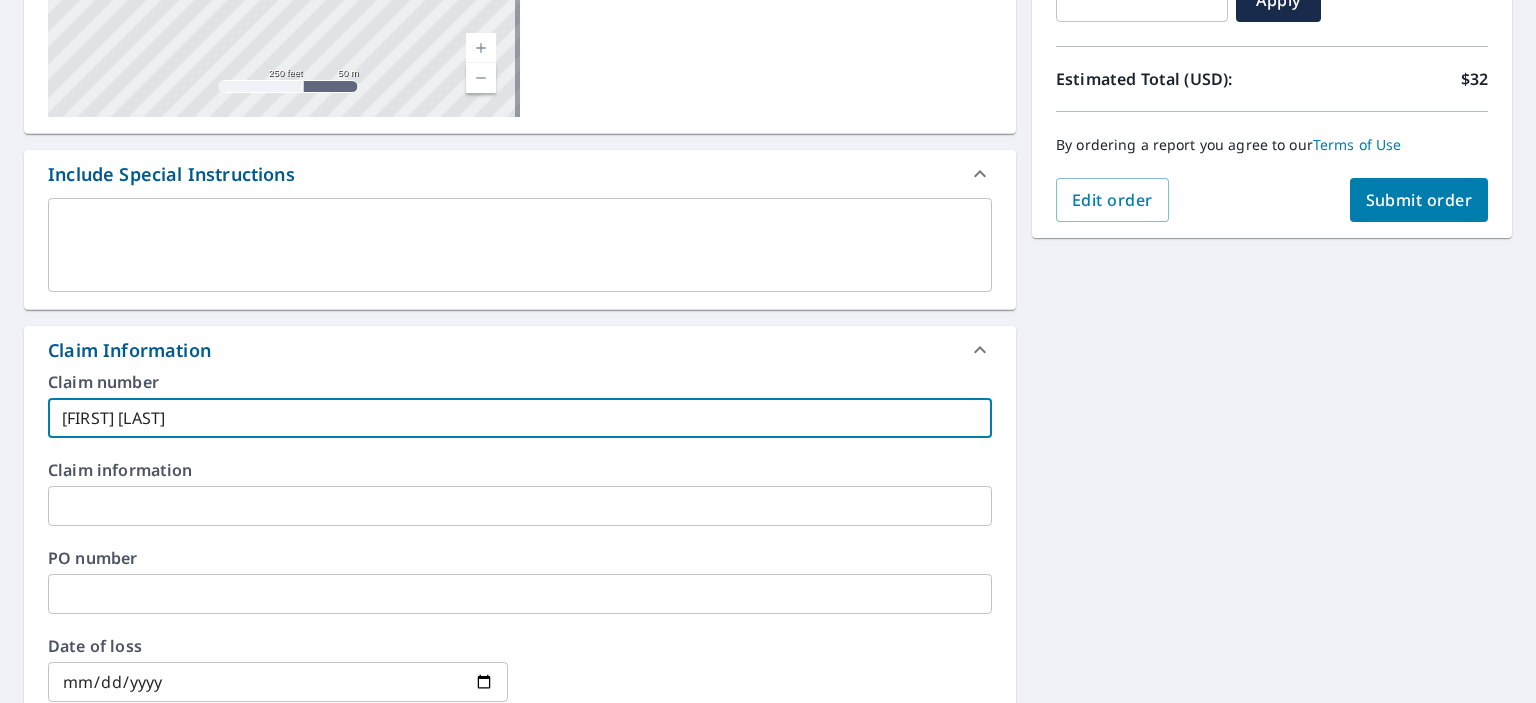type on "[FIRST] [LAST]" 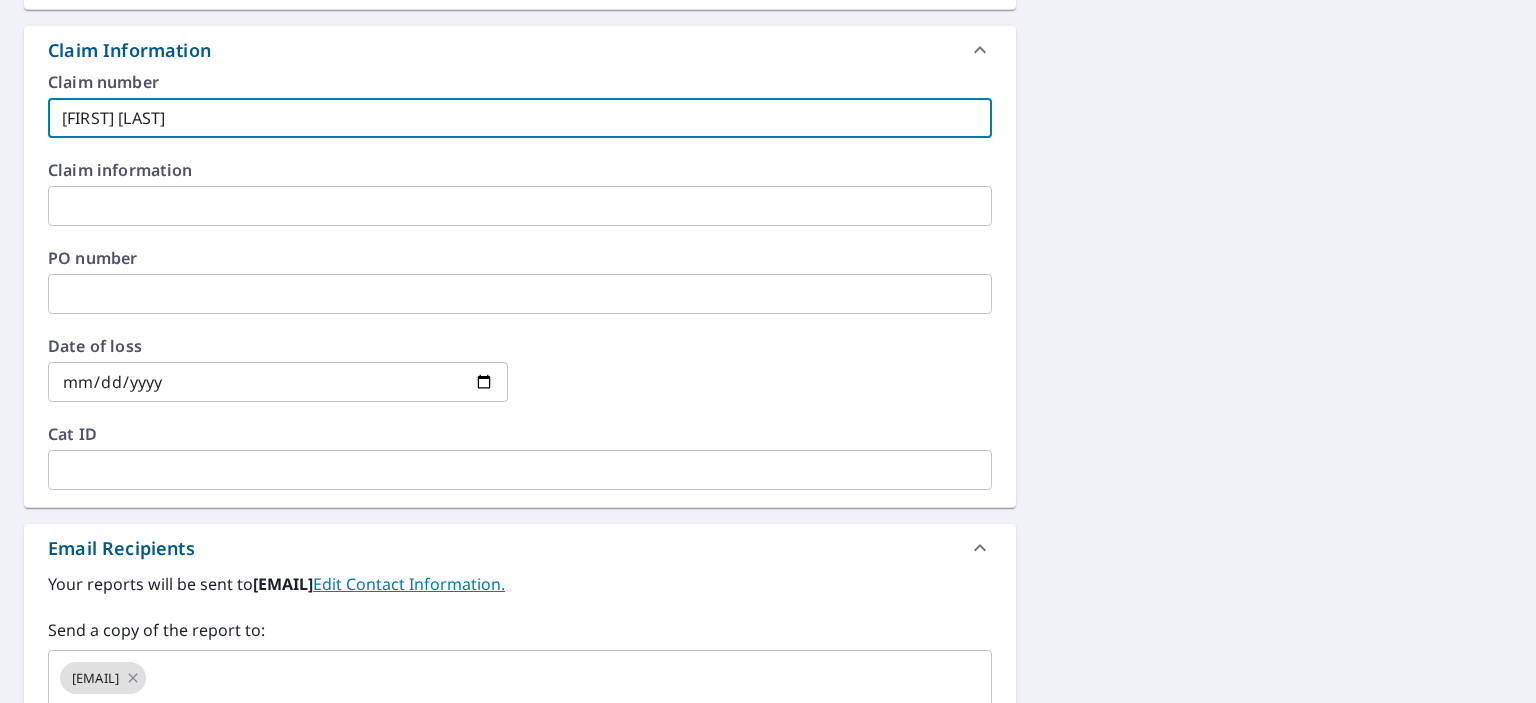 scroll, scrollTop: 984, scrollLeft: 0, axis: vertical 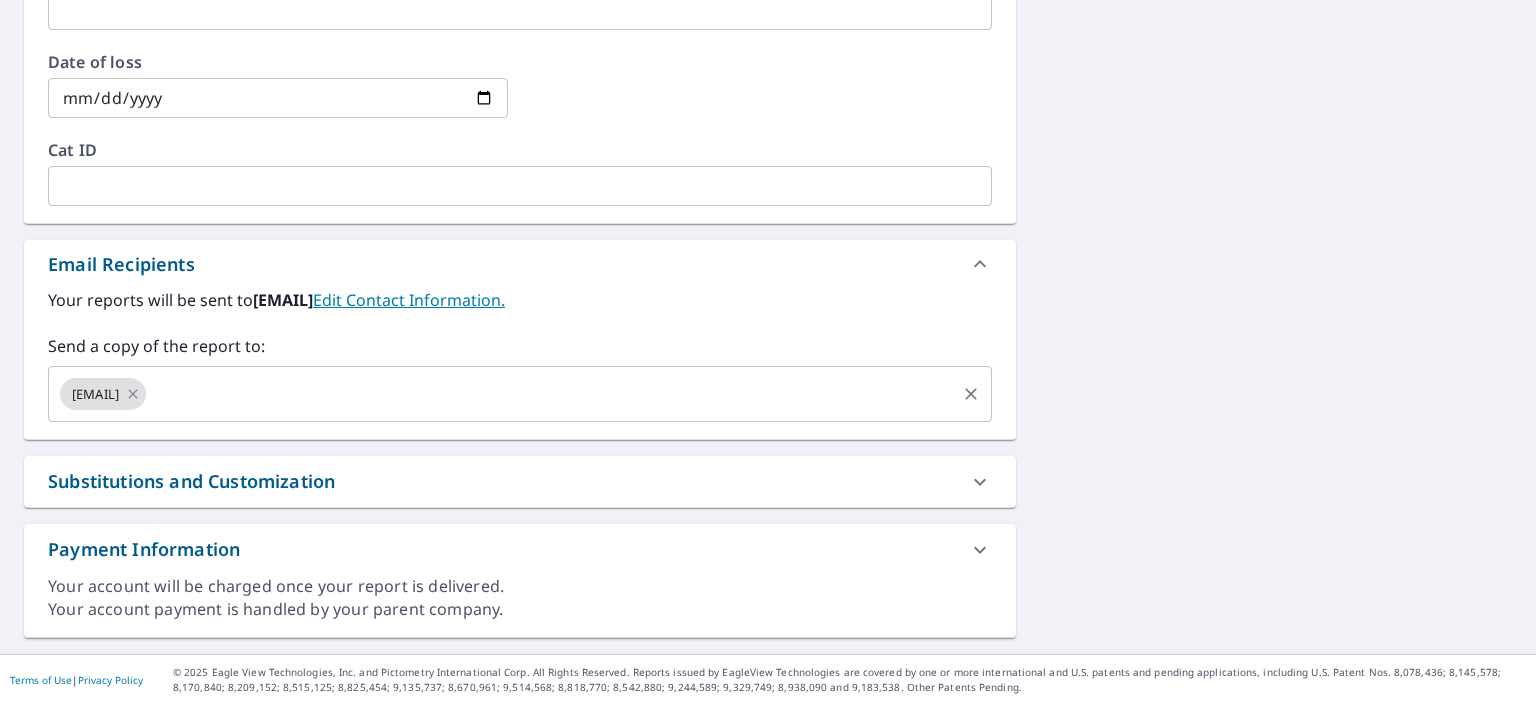 click 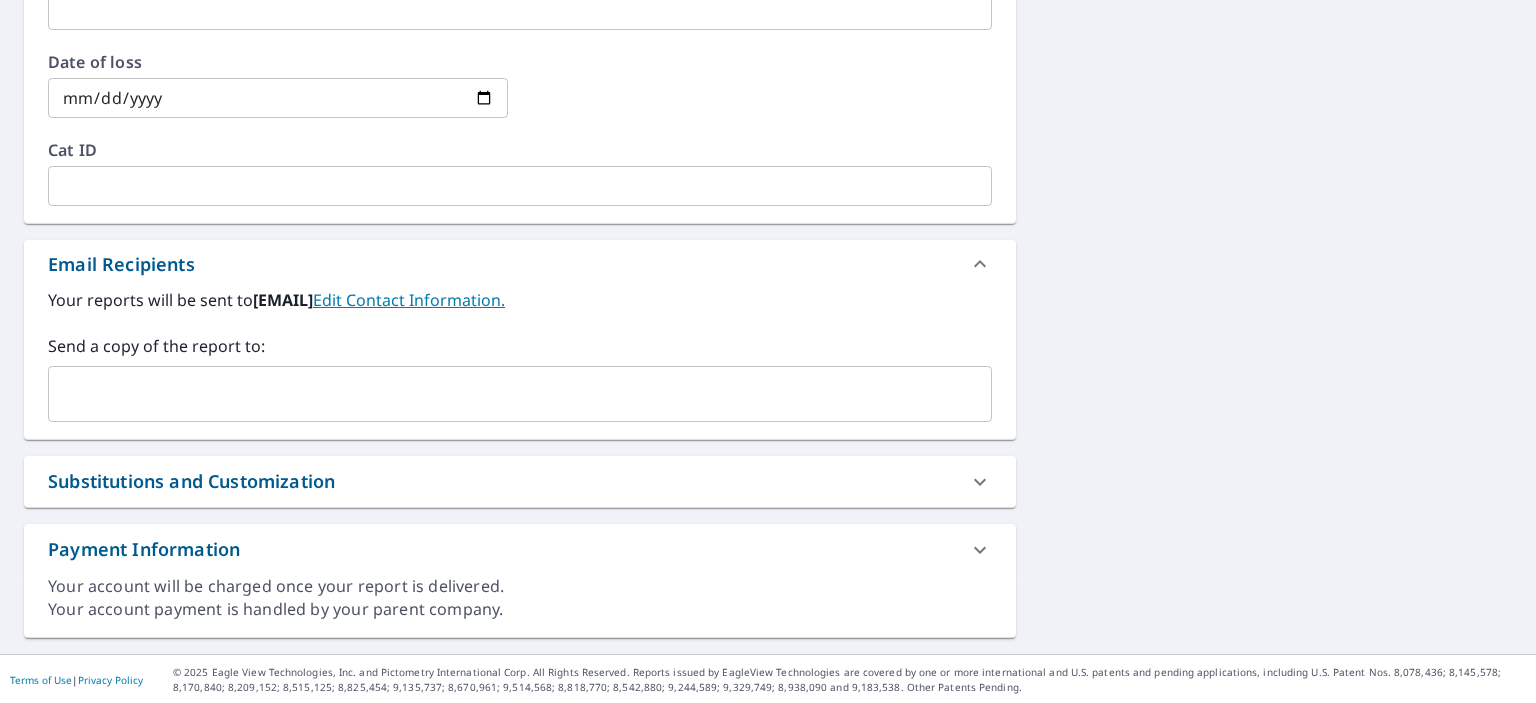 type on "[FIRST] [LAST]" 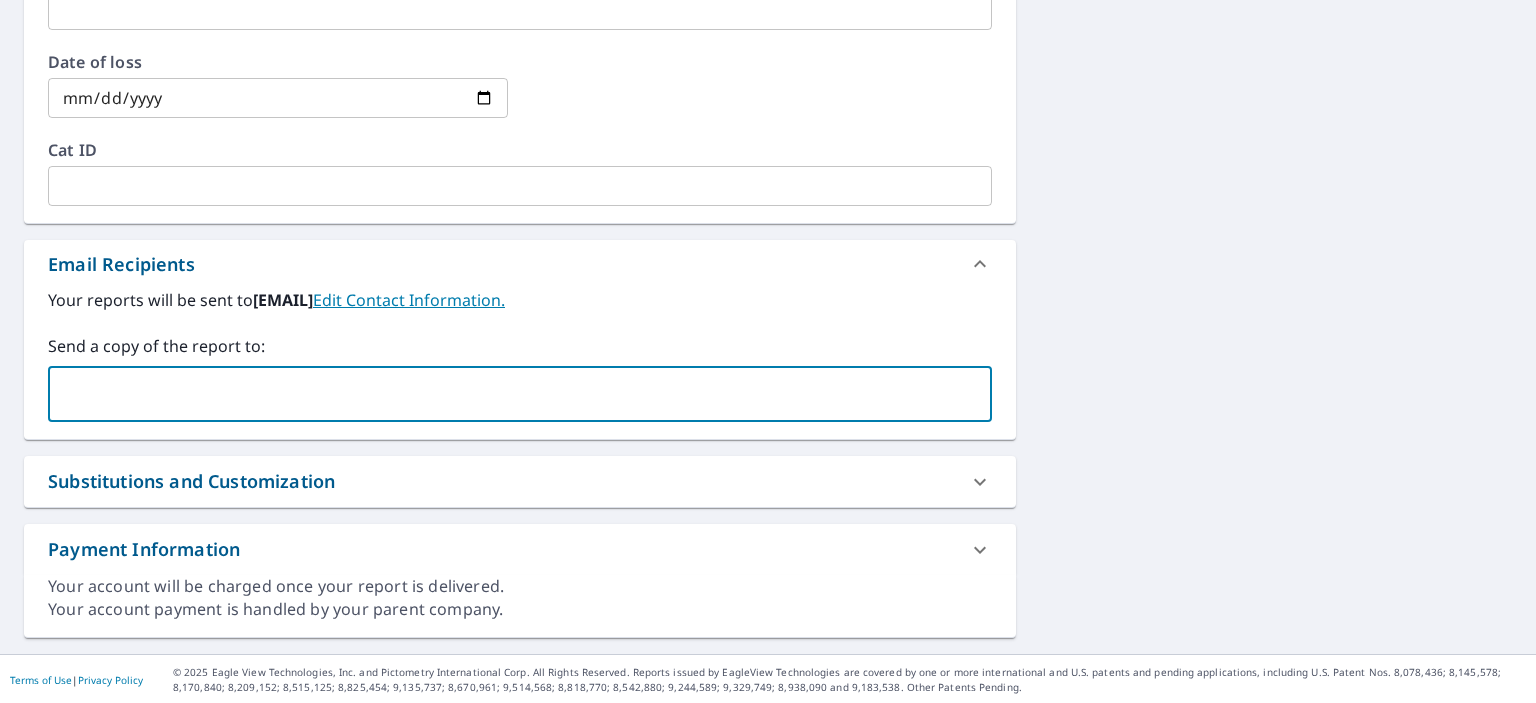 click at bounding box center (505, 394) 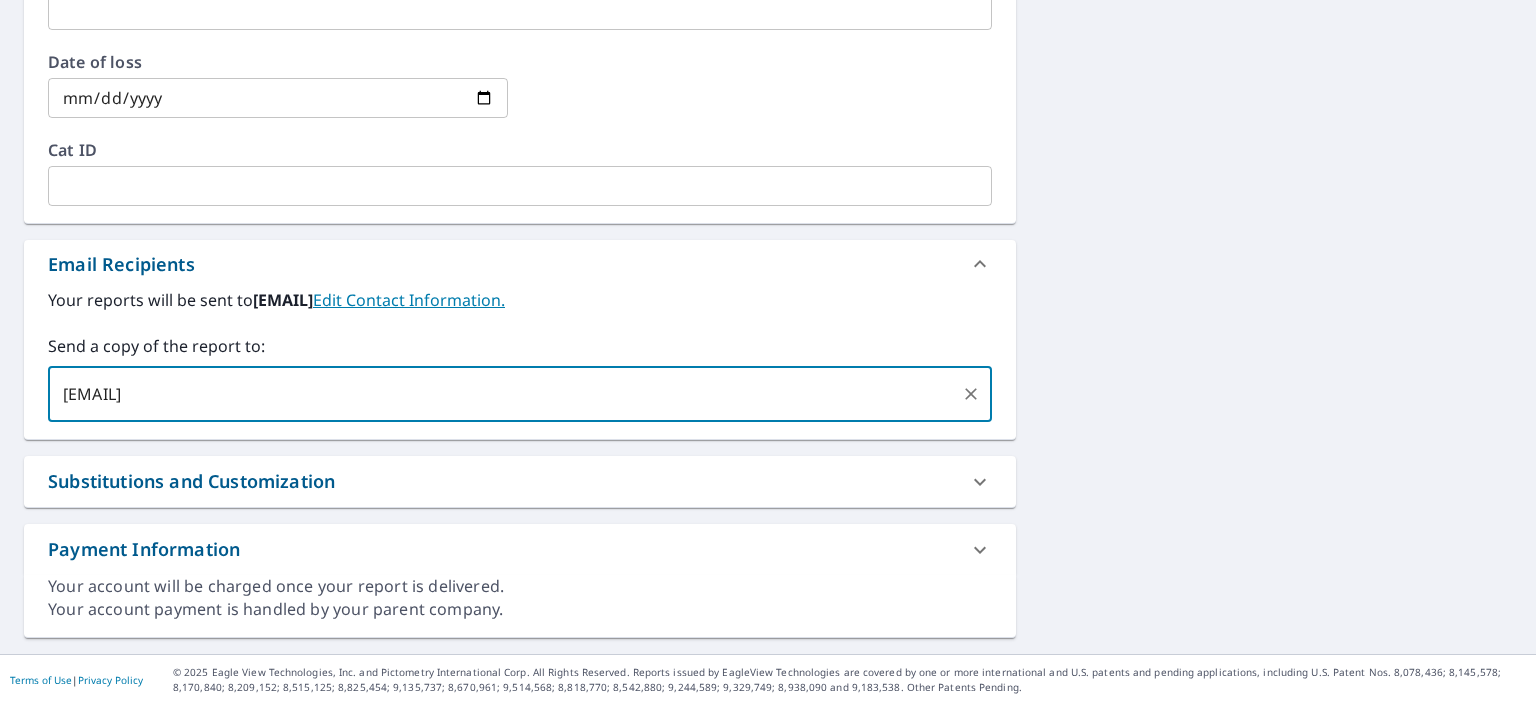 type on "[EMAIL]" 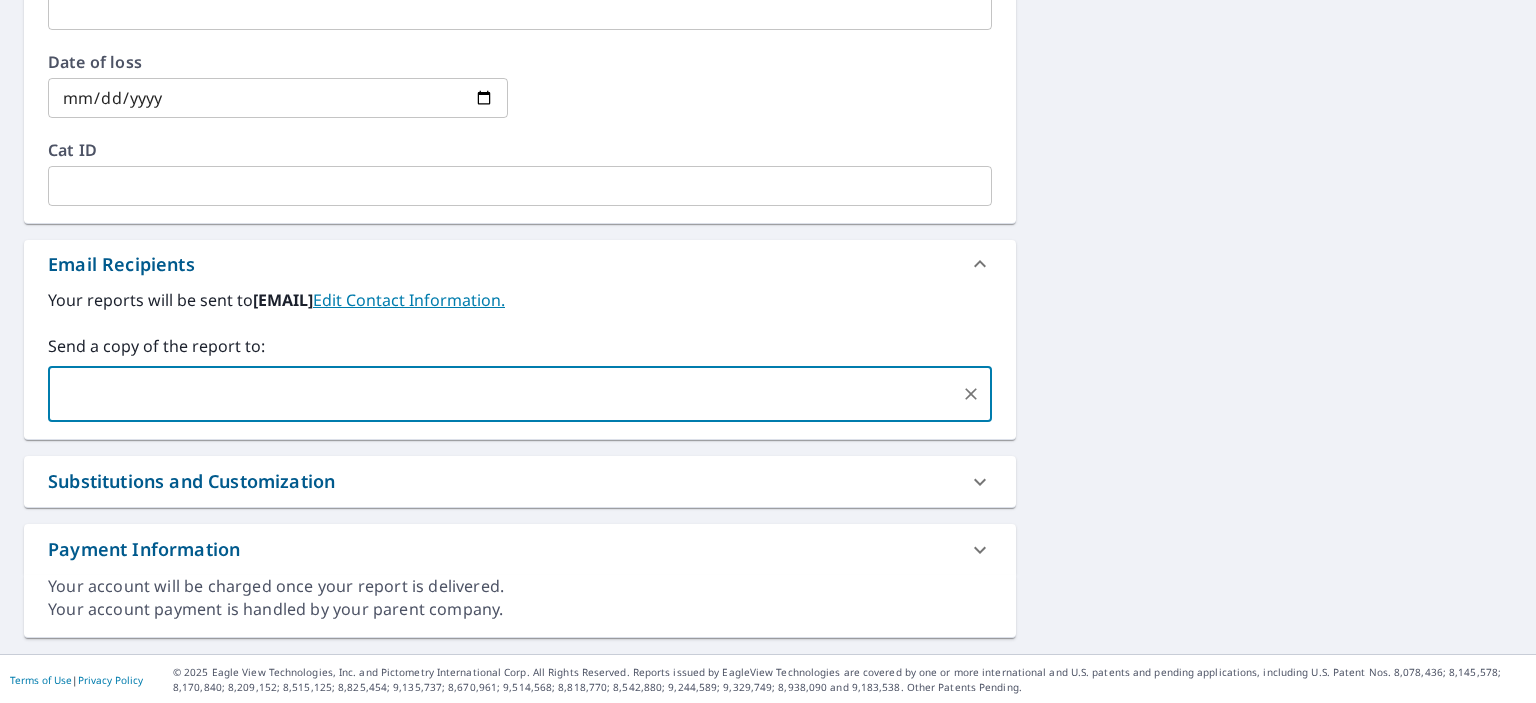 click on "Your reports will be sent to  [EMAIL].  Edit Contact Information." at bounding box center [520, 300] 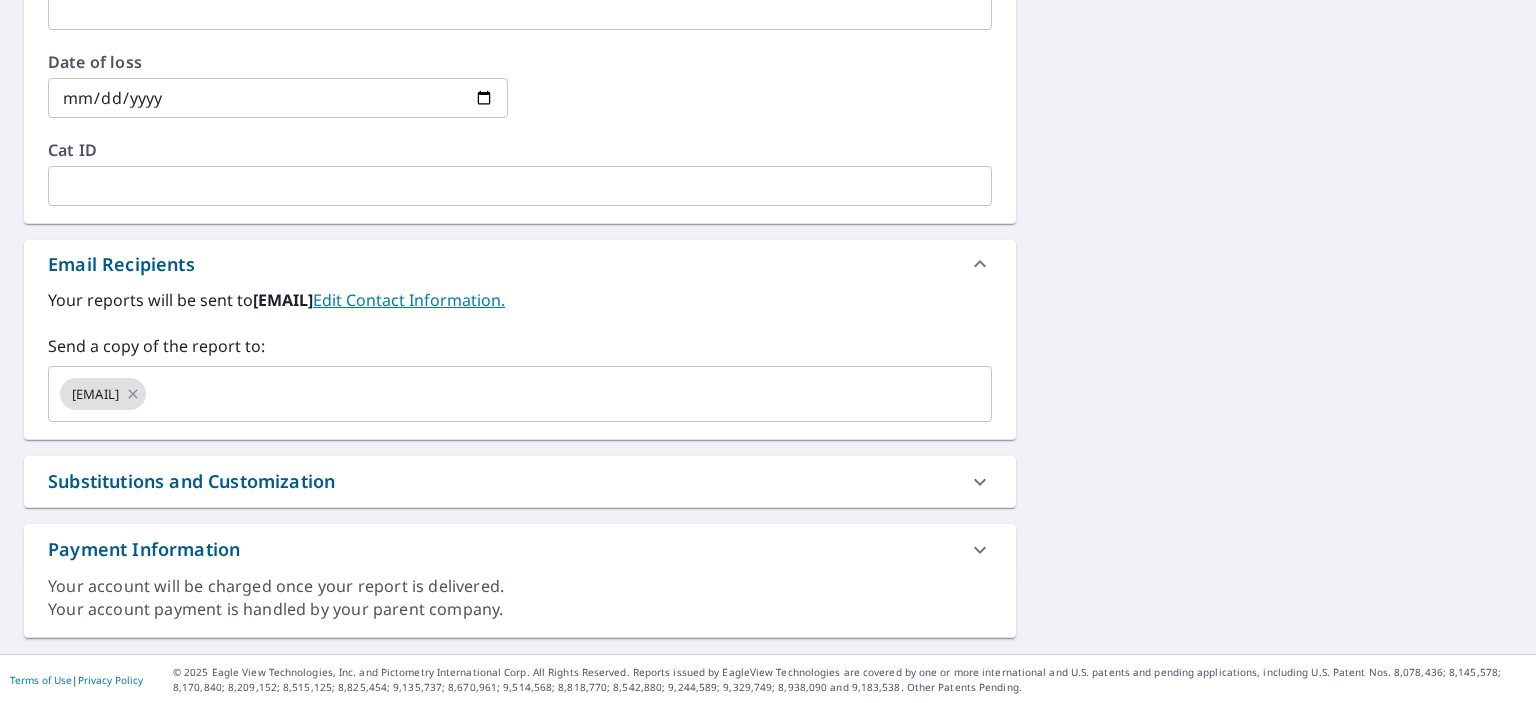scroll, scrollTop: 384, scrollLeft: 0, axis: vertical 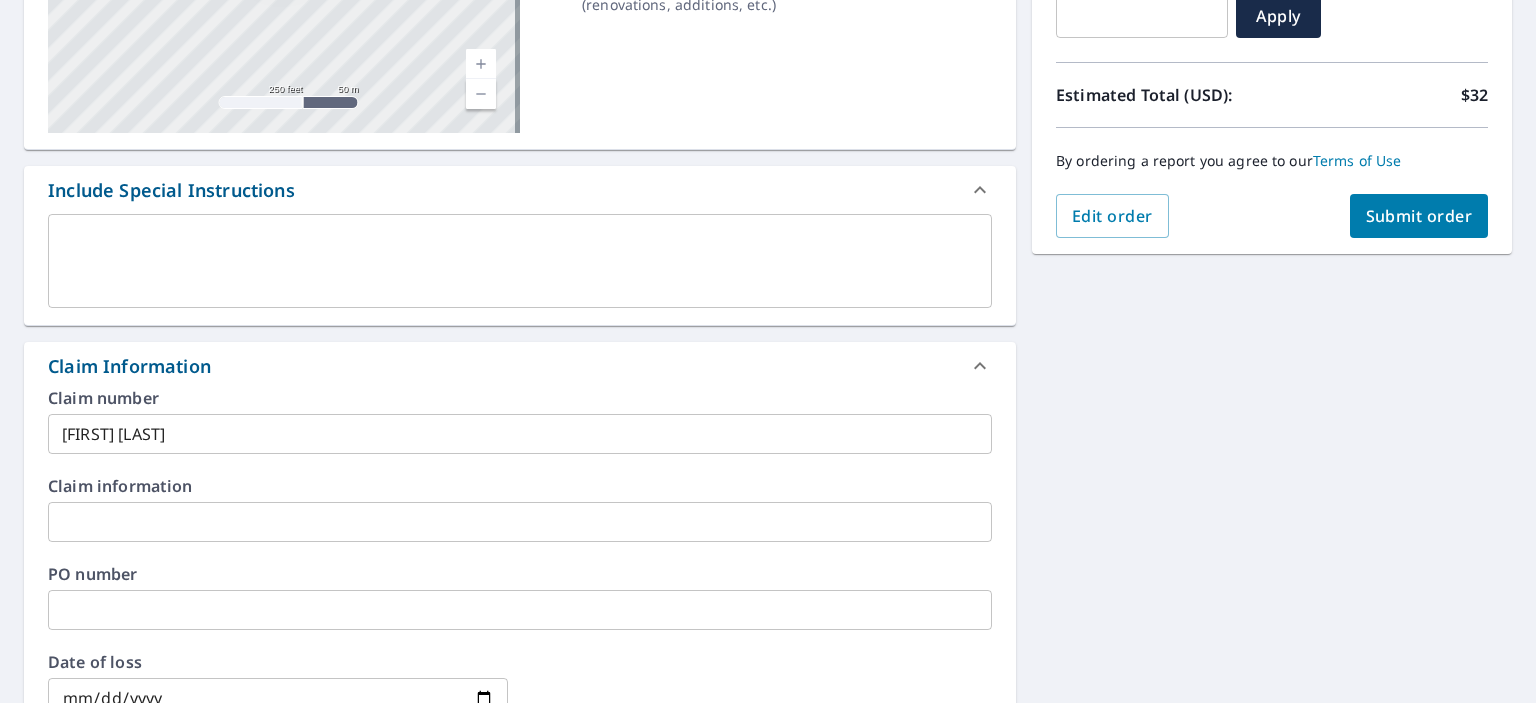 click on "Submit order" at bounding box center (1419, 216) 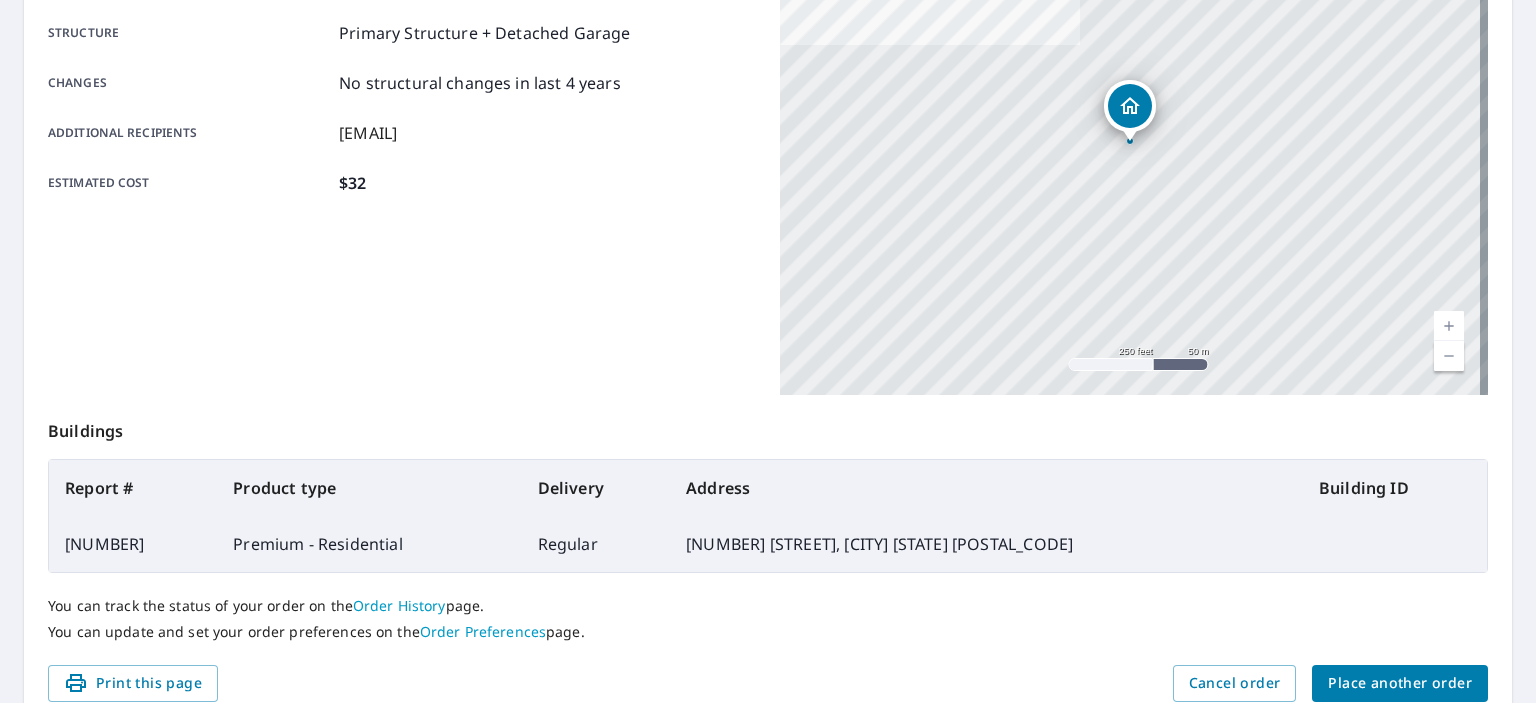 scroll, scrollTop: 0, scrollLeft: 0, axis: both 